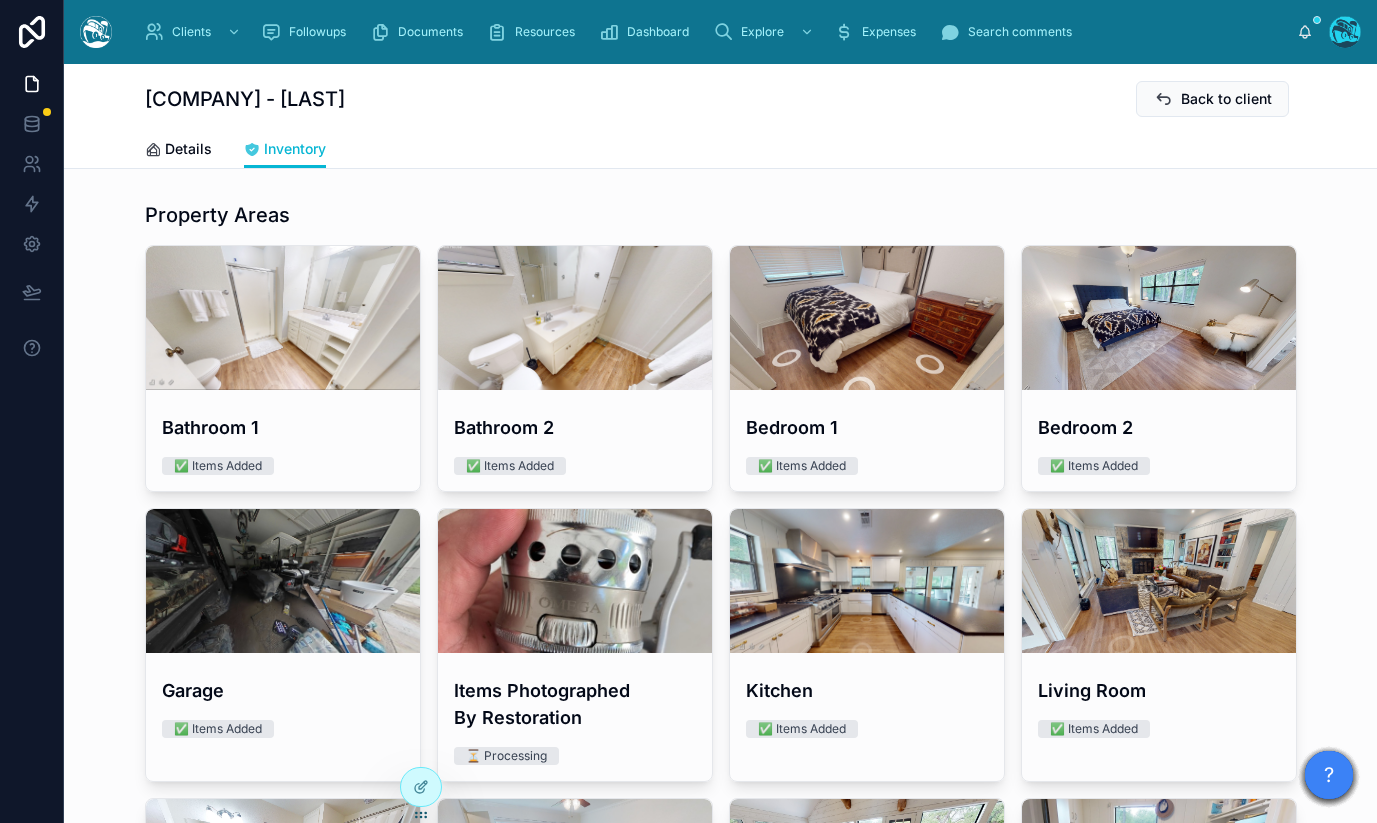 scroll, scrollTop: 0, scrollLeft: 0, axis: both 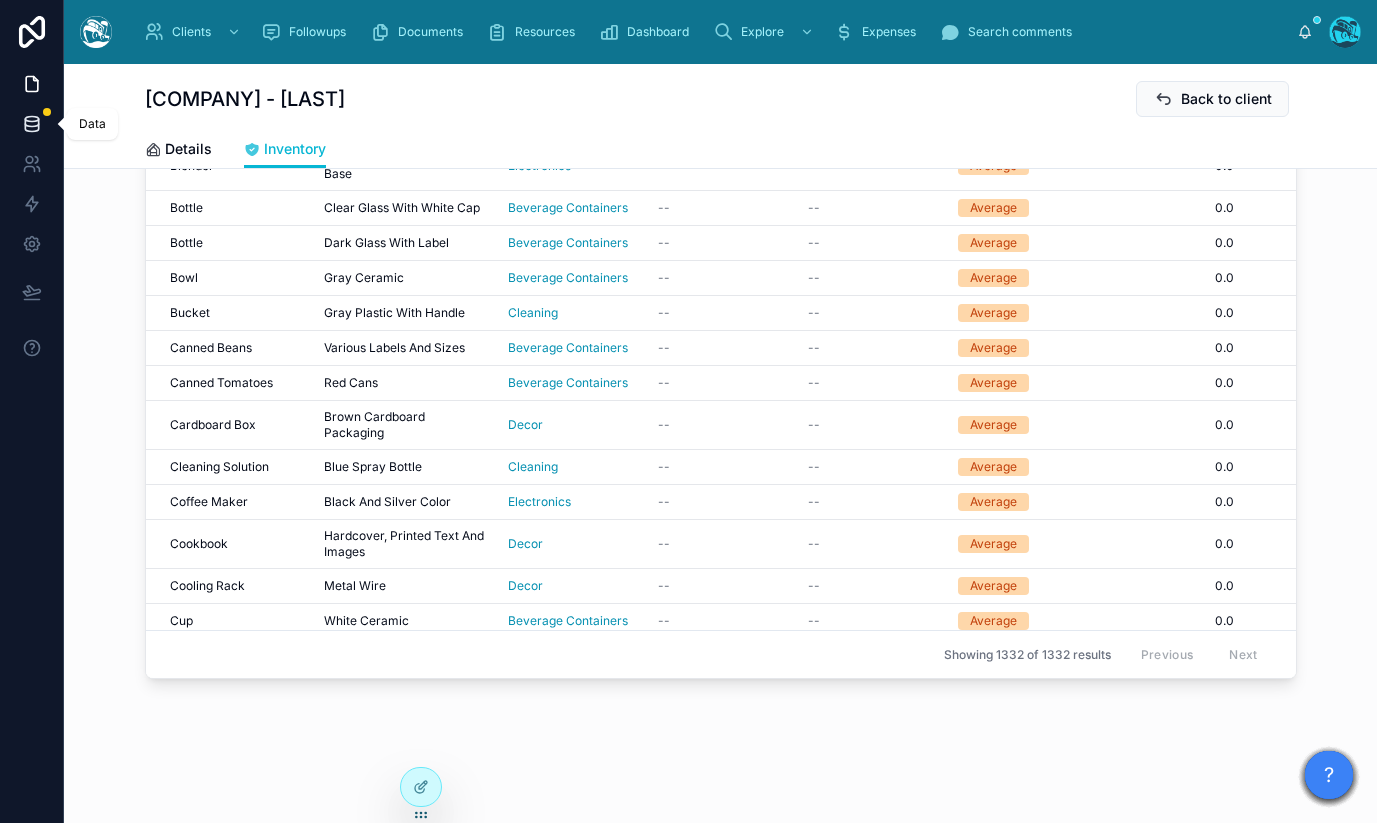 click 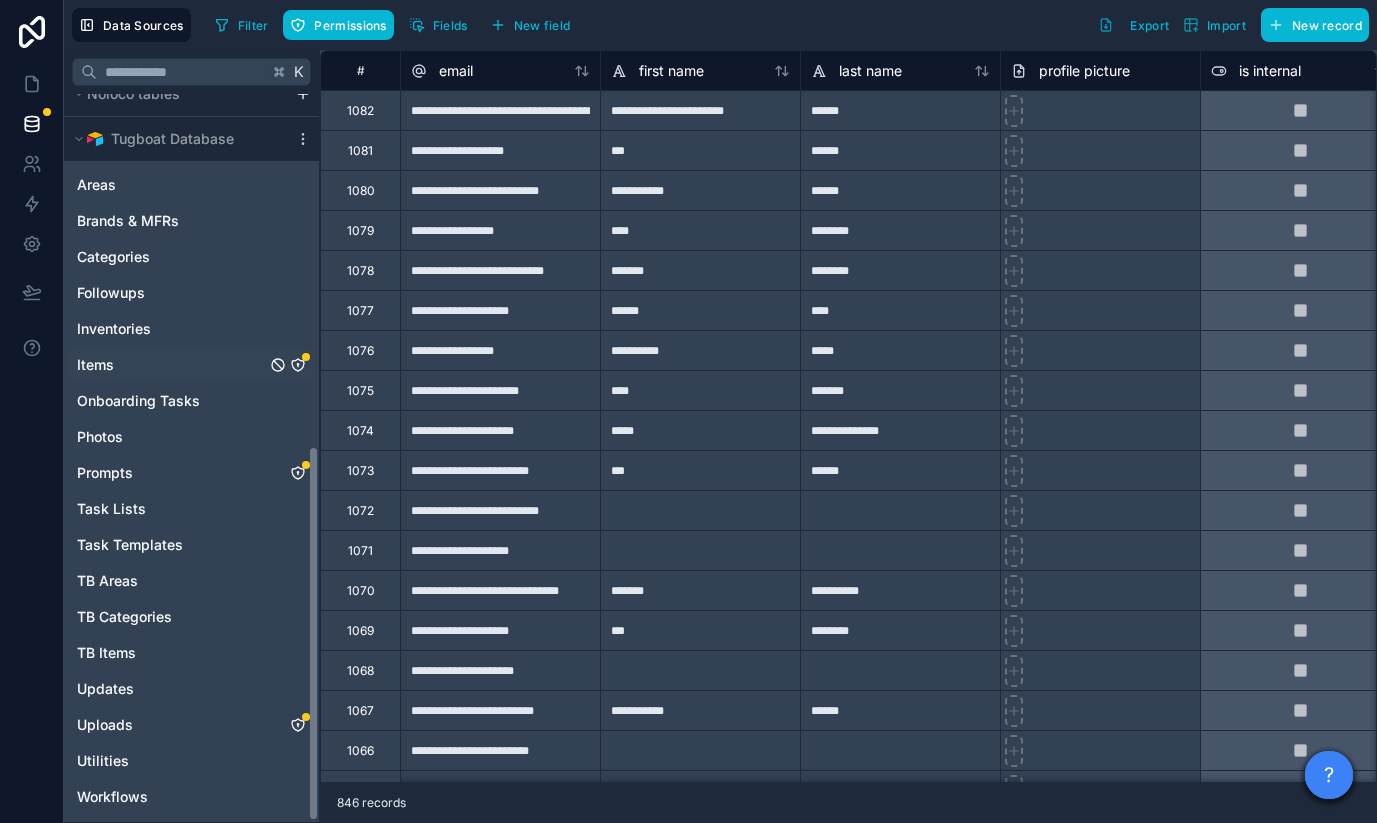 scroll, scrollTop: 649, scrollLeft: 0, axis: vertical 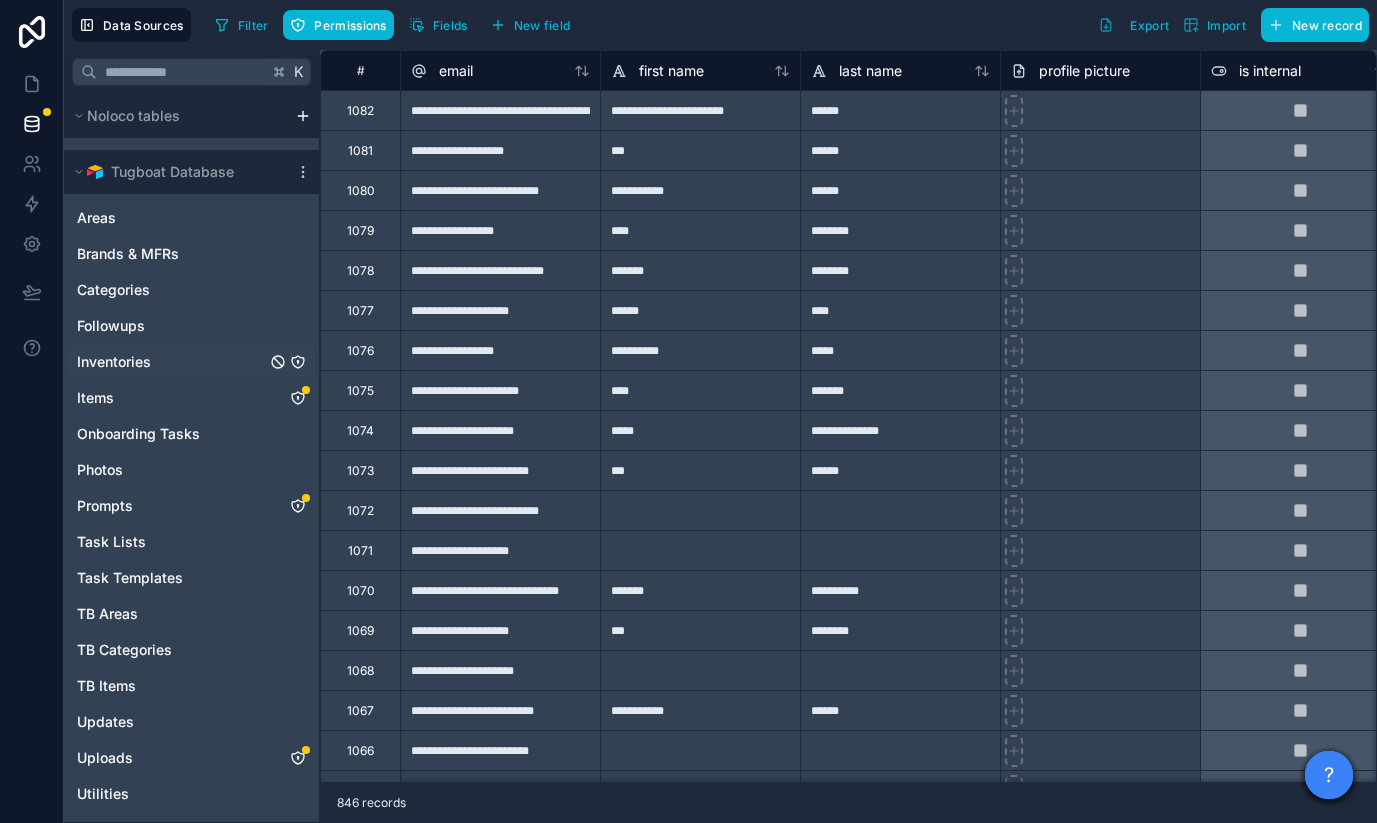 click on "Inventories" at bounding box center (114, 362) 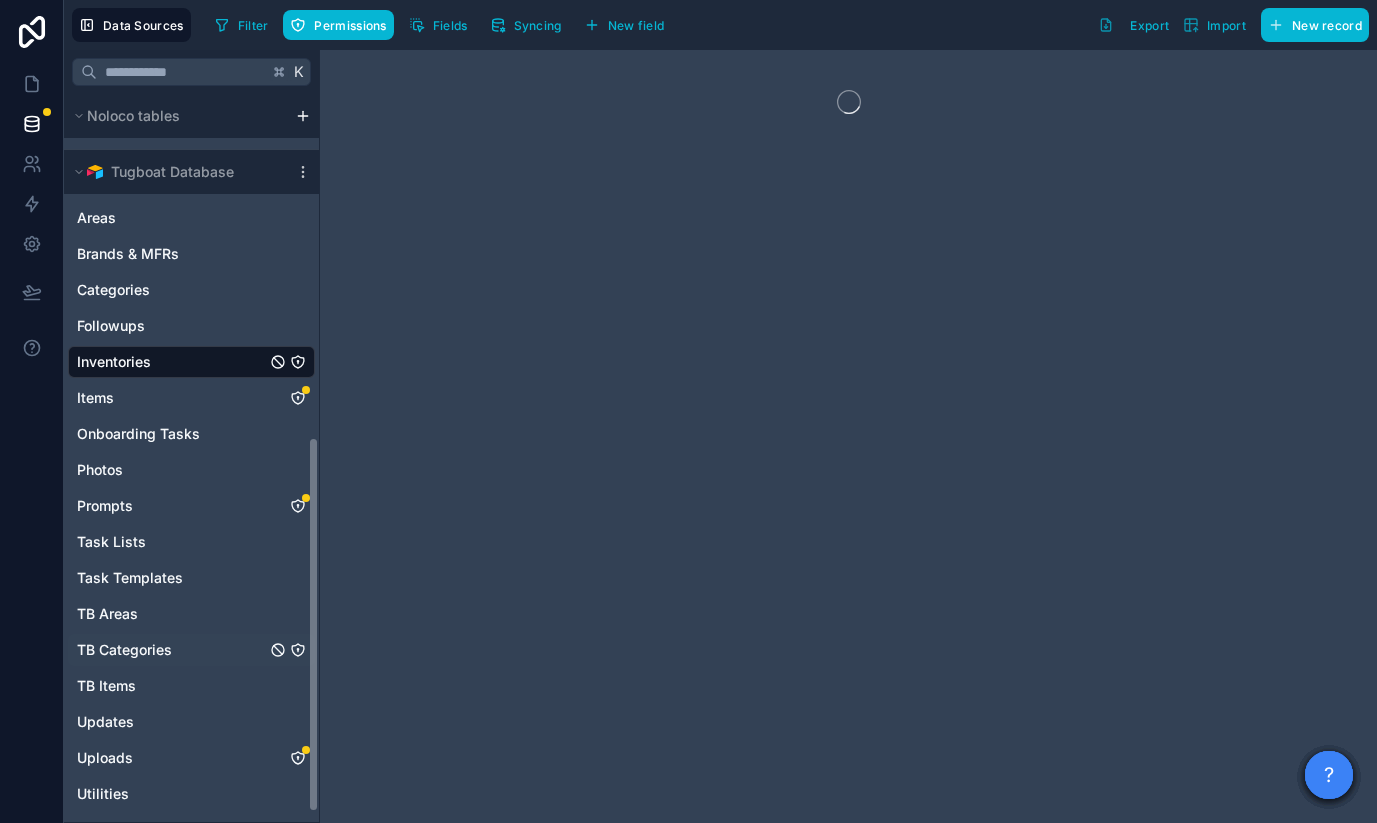 scroll, scrollTop: 682, scrollLeft: 0, axis: vertical 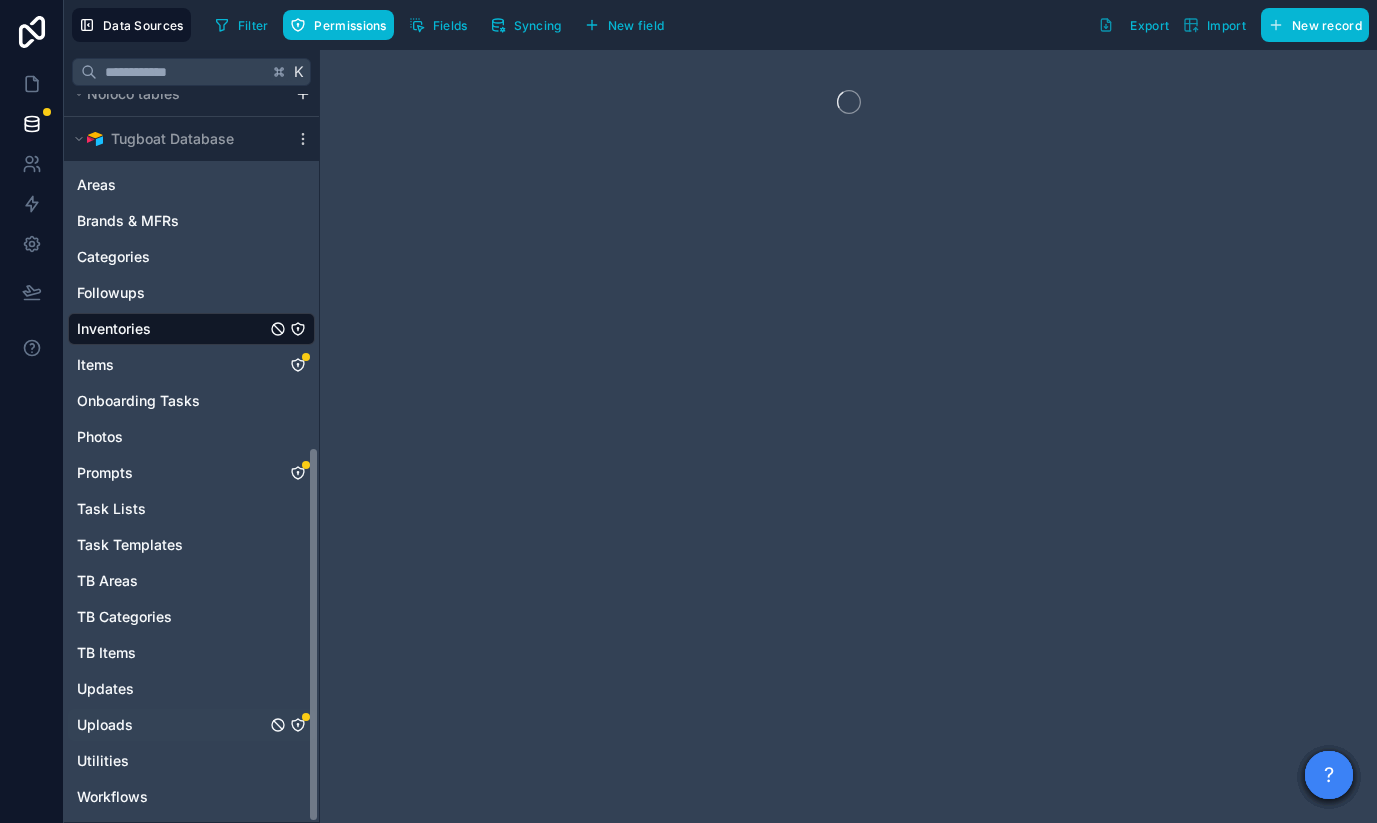 click on "Uploads" at bounding box center [191, 725] 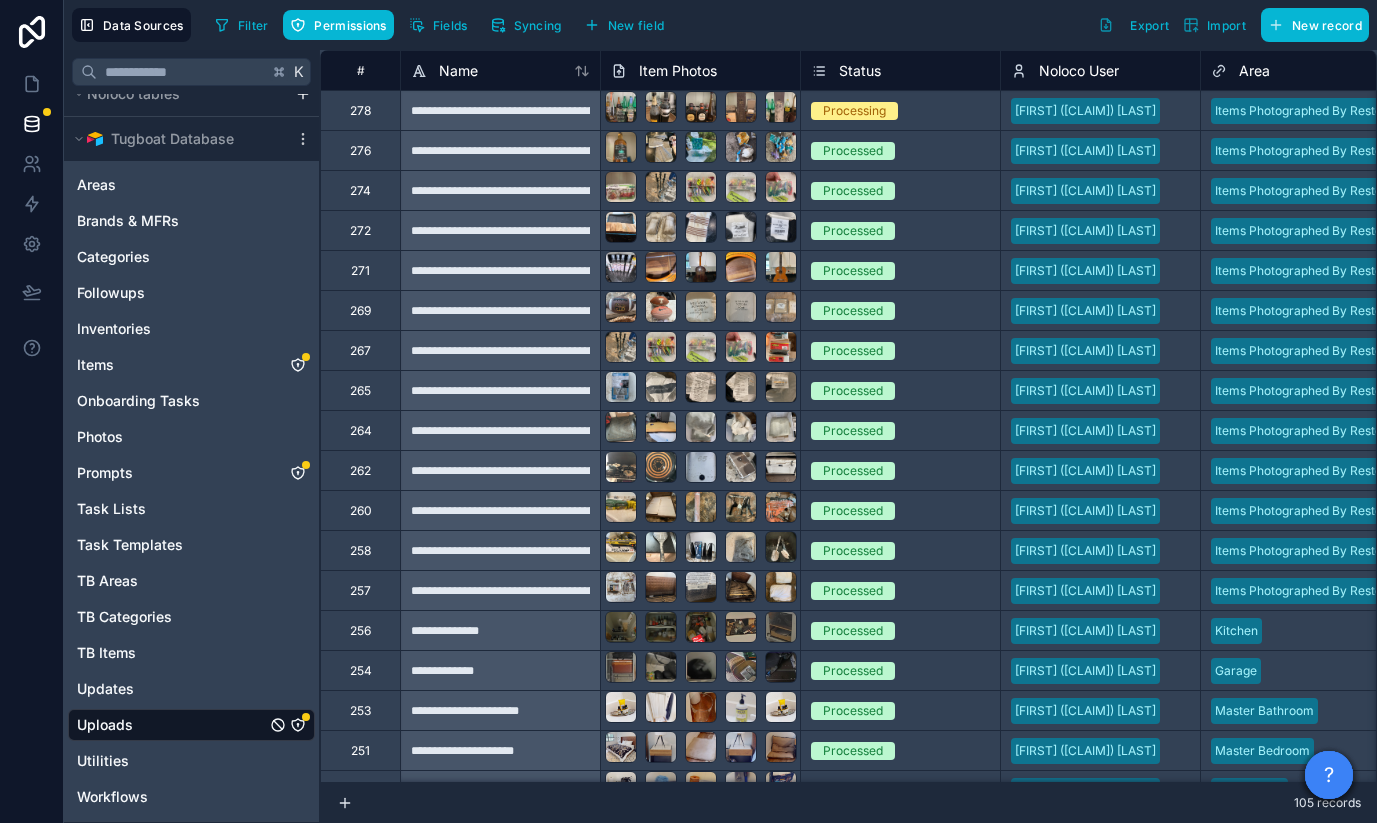 click on "**********" at bounding box center (500, 110) 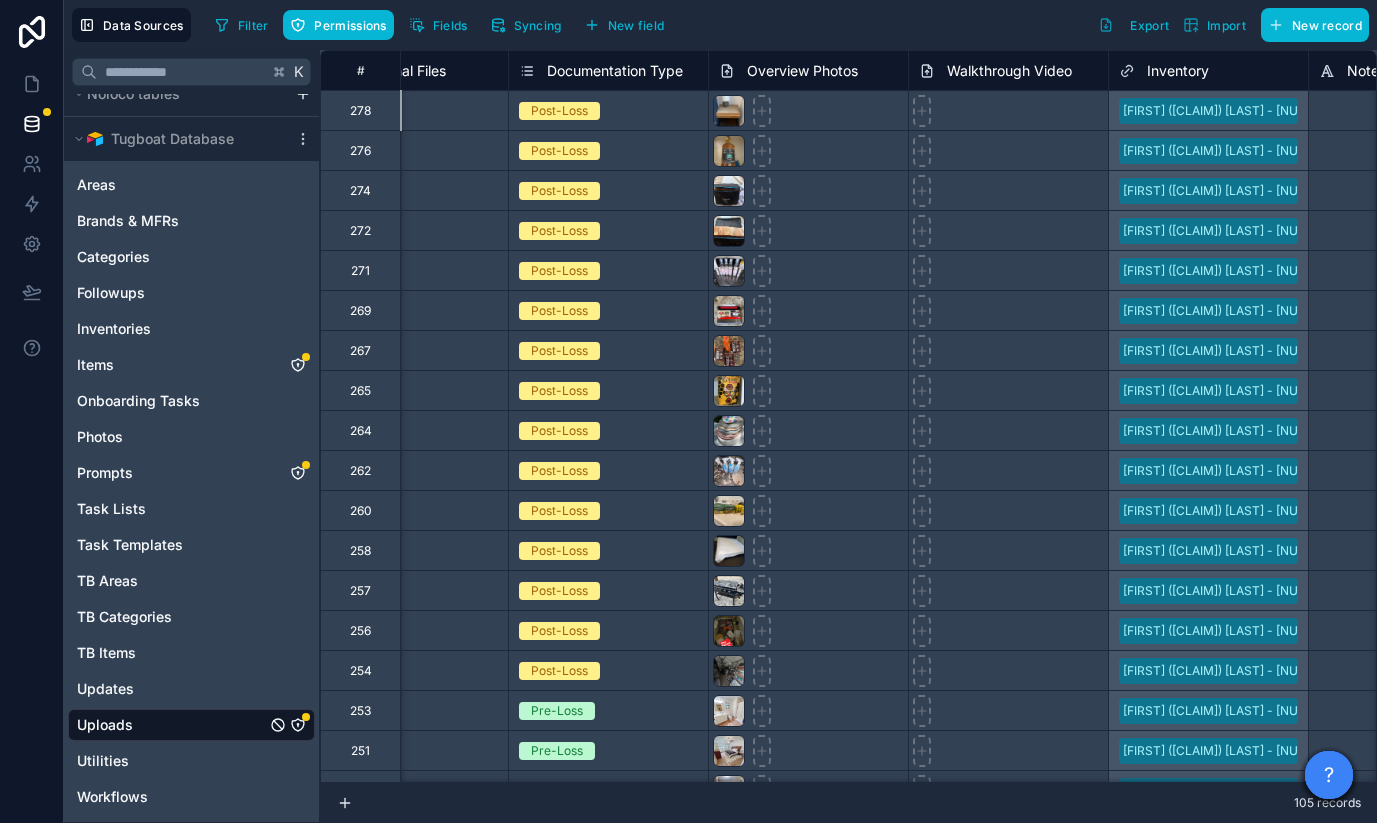 scroll, scrollTop: 0, scrollLeft: 868, axis: horizontal 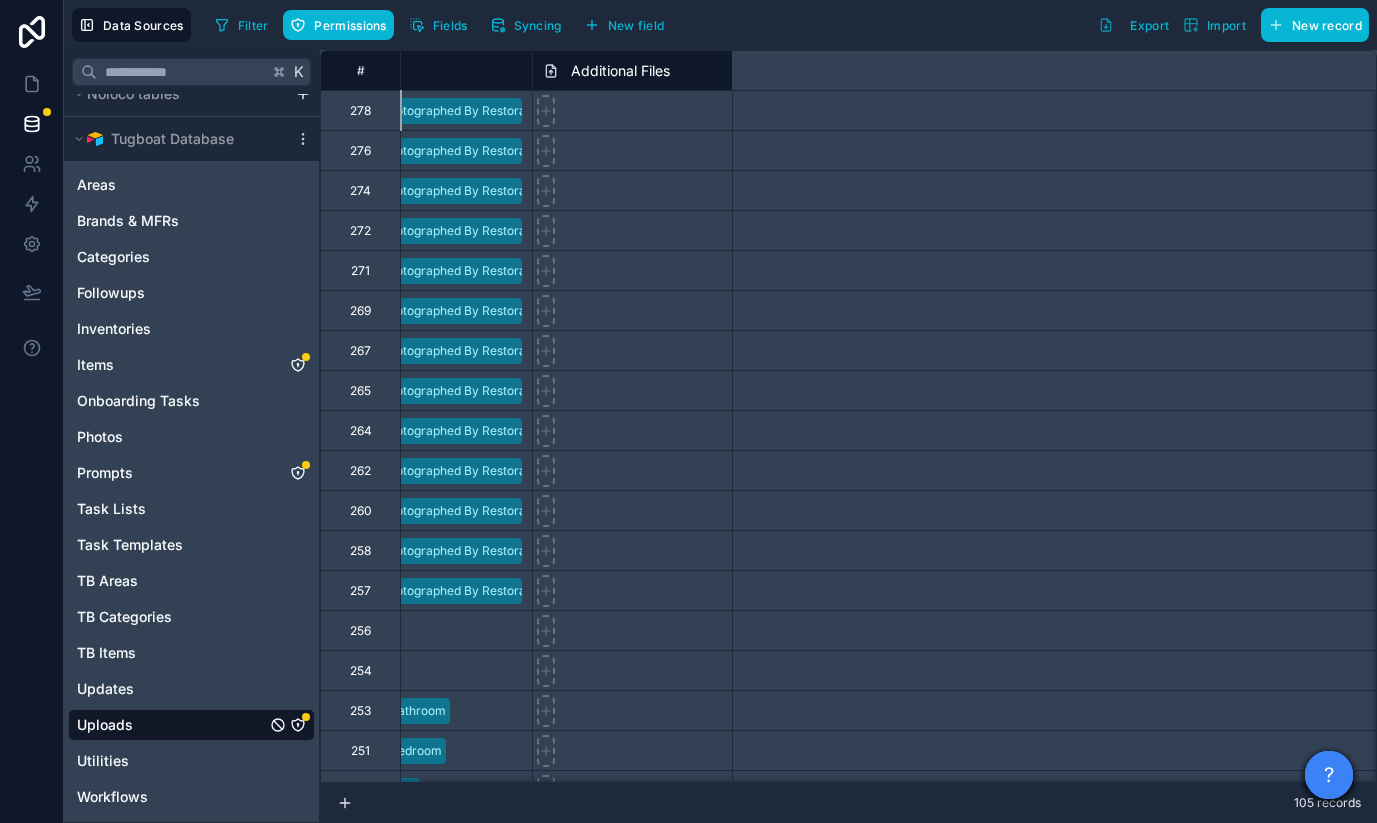 click on "**********" at bounding box center (-368, 110) 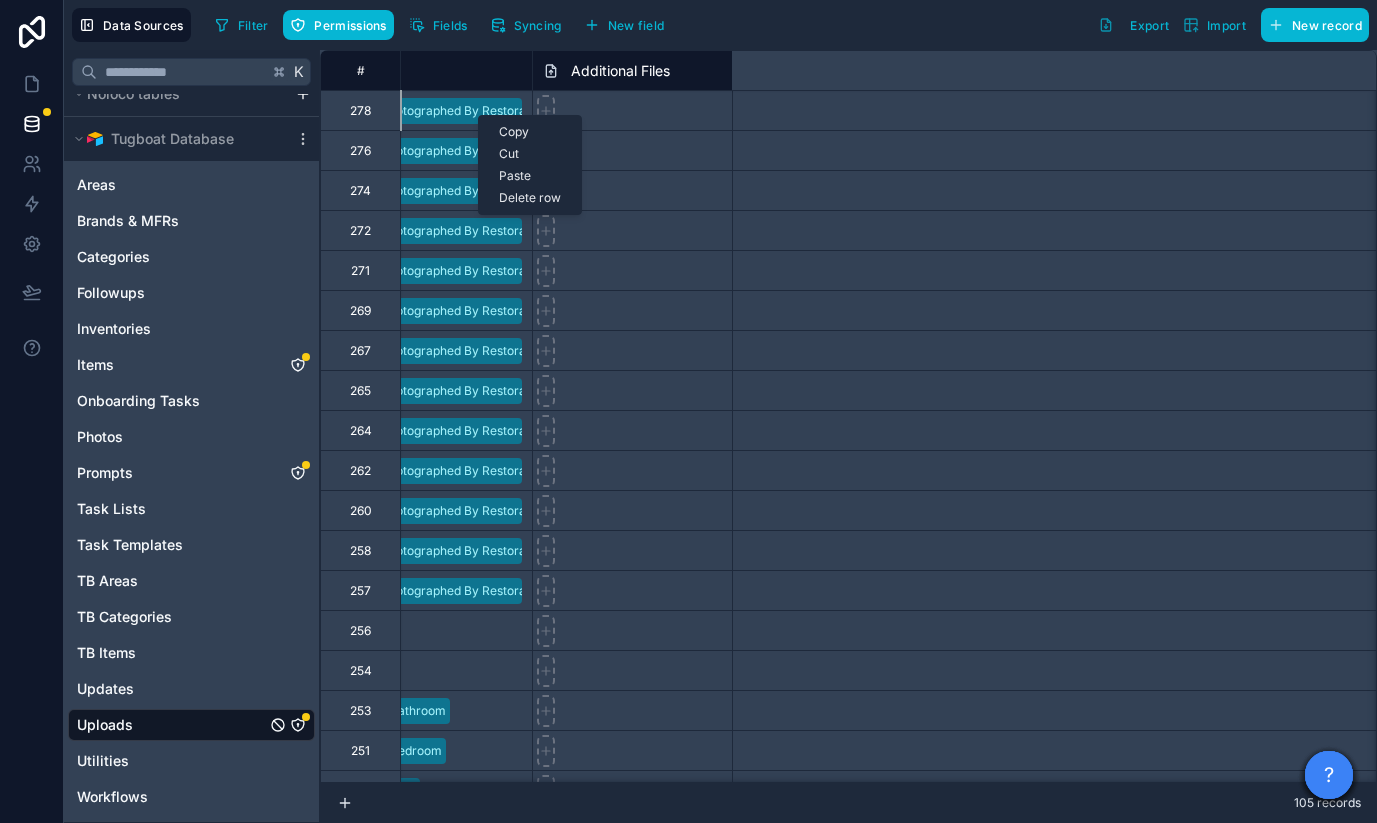 scroll, scrollTop: 0, scrollLeft: 0, axis: both 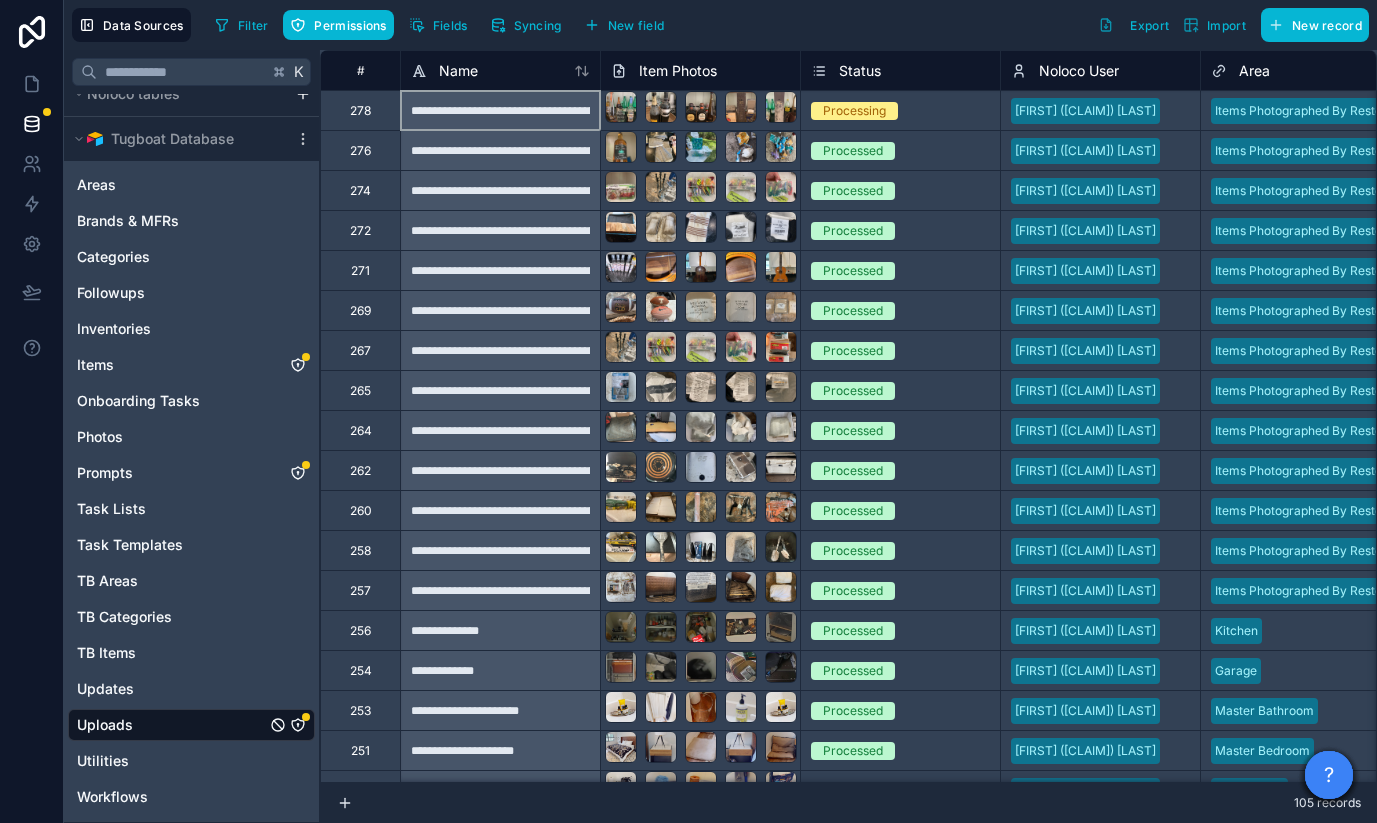 click on "278" at bounding box center (360, 110) 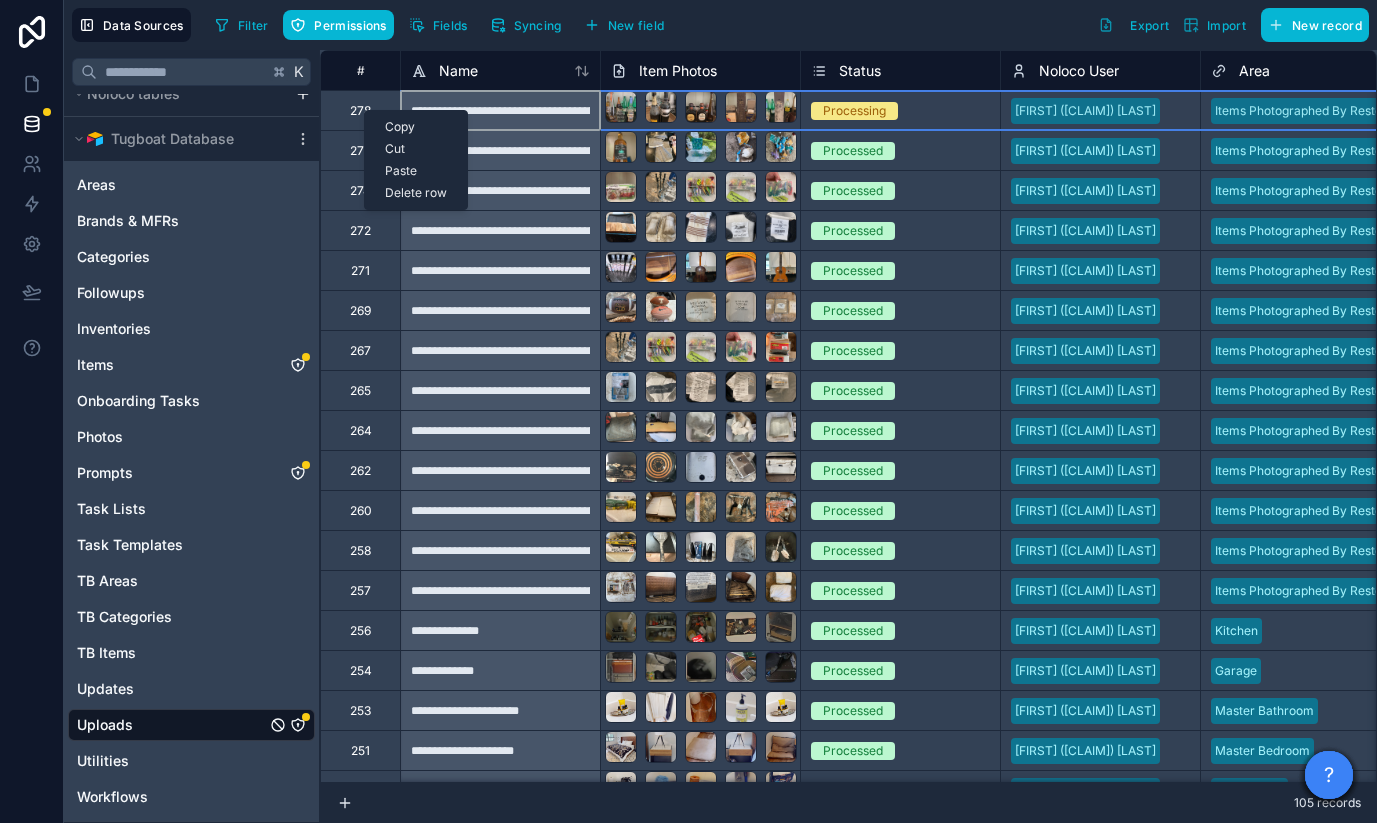 click on "Delete row" at bounding box center [416, 193] 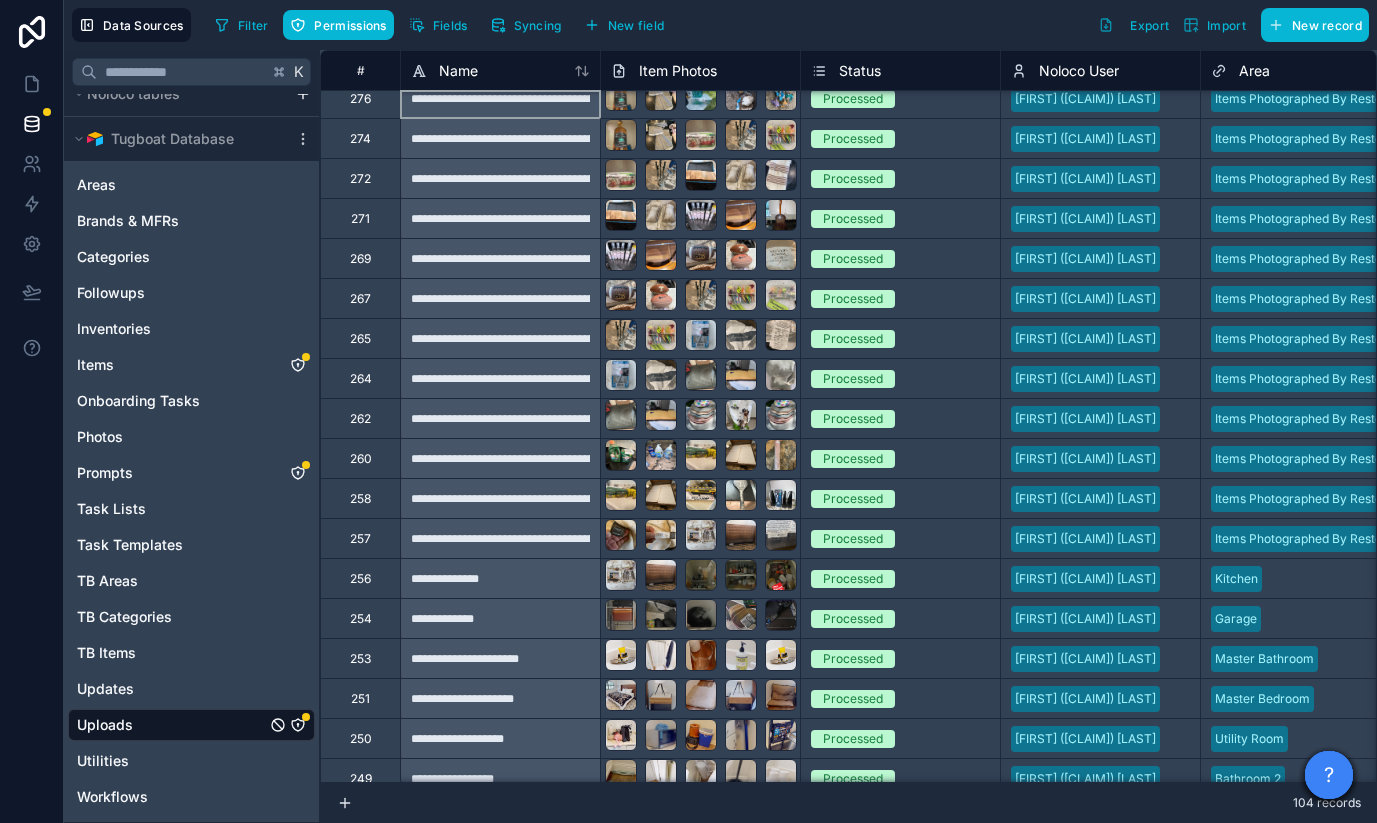 scroll, scrollTop: 0, scrollLeft: 0, axis: both 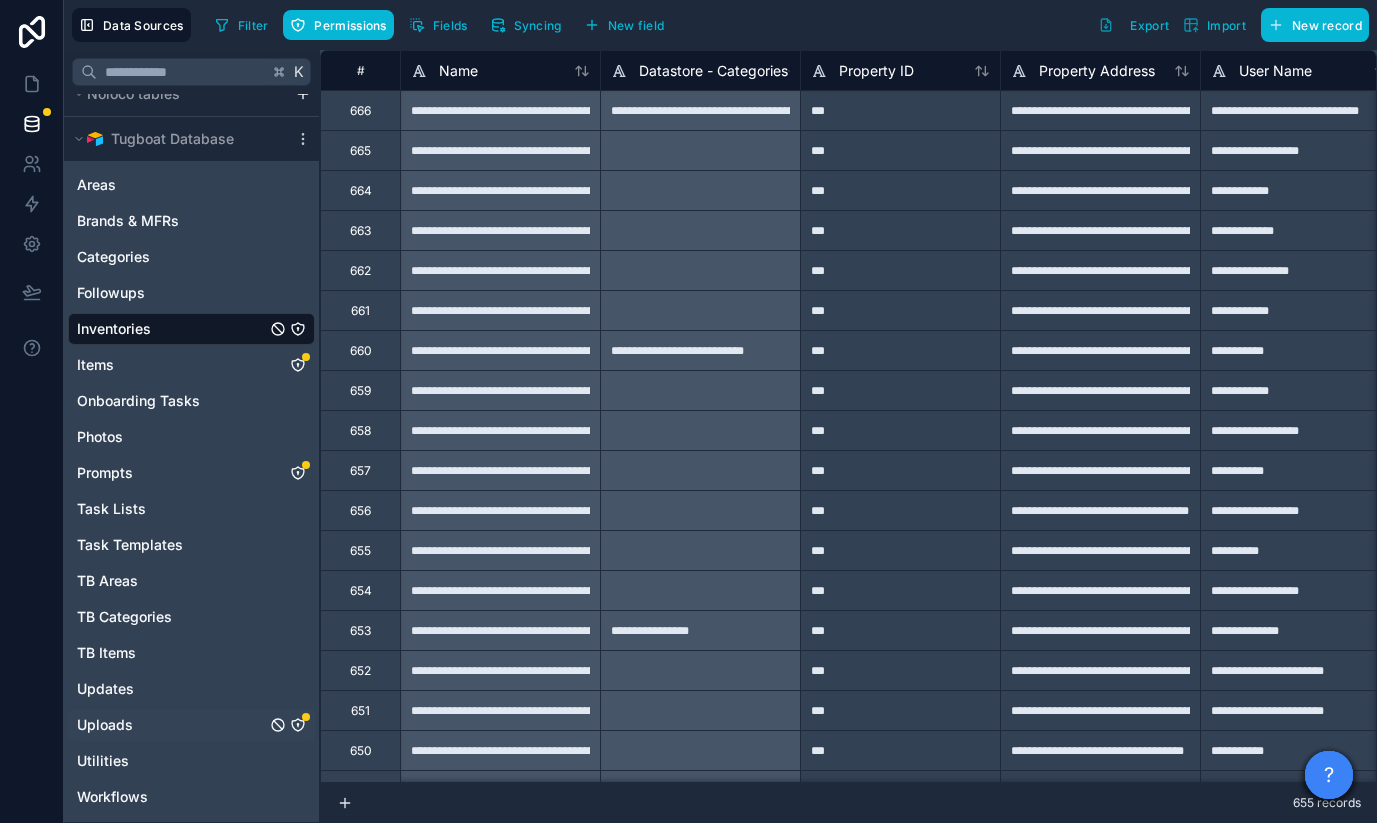 click on "Uploads" at bounding box center (105, 725) 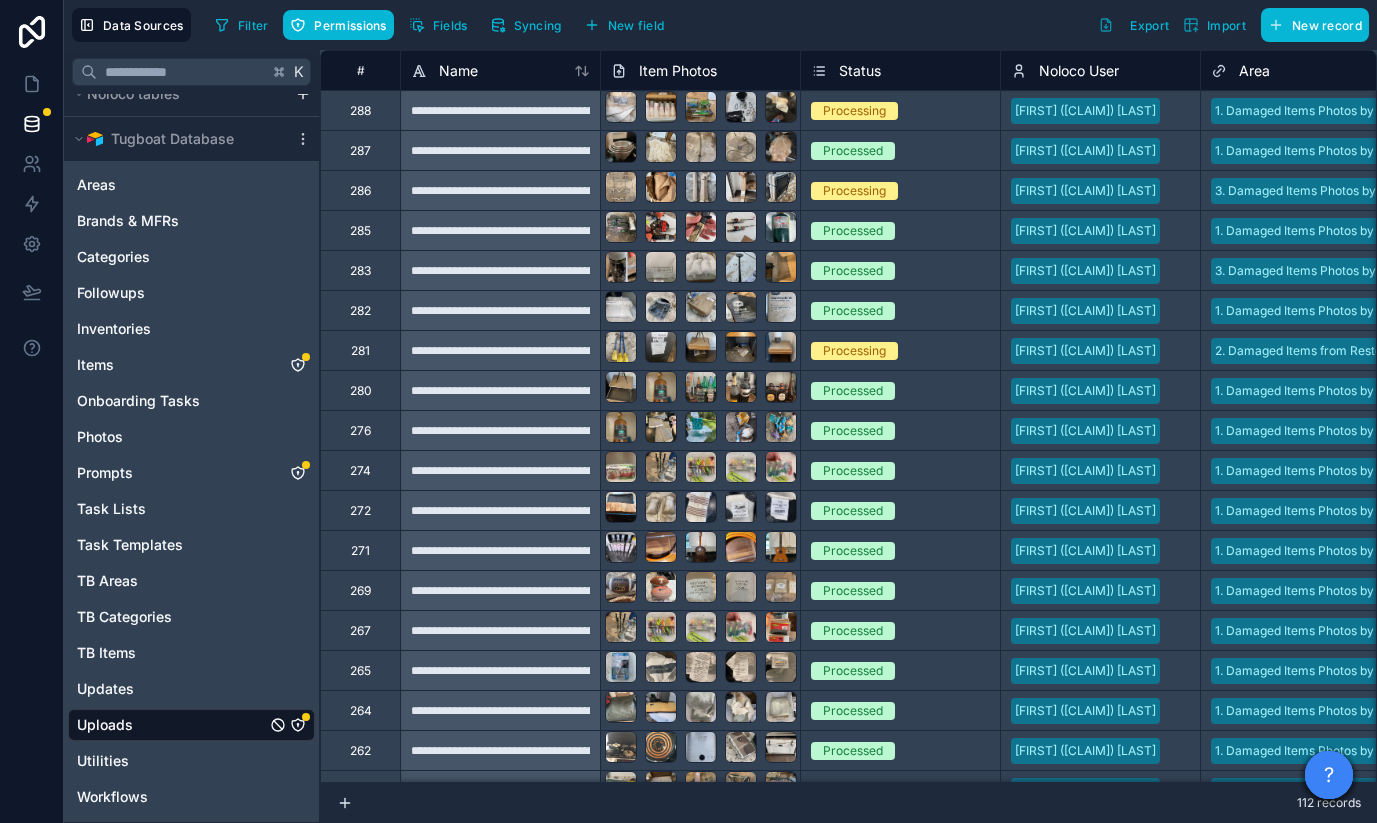 click on "Processing" at bounding box center (900, 351) 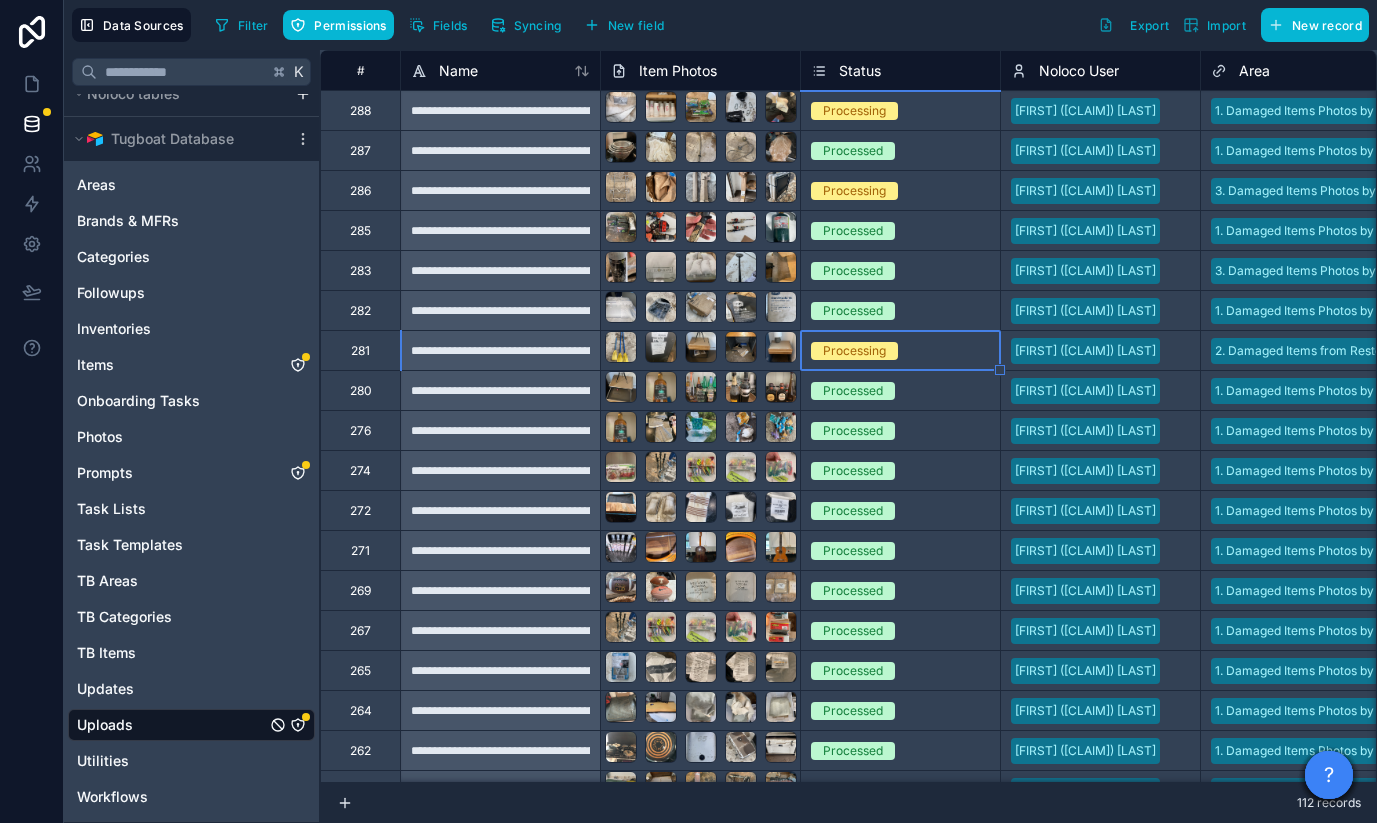 click on "281" at bounding box center [360, 350] 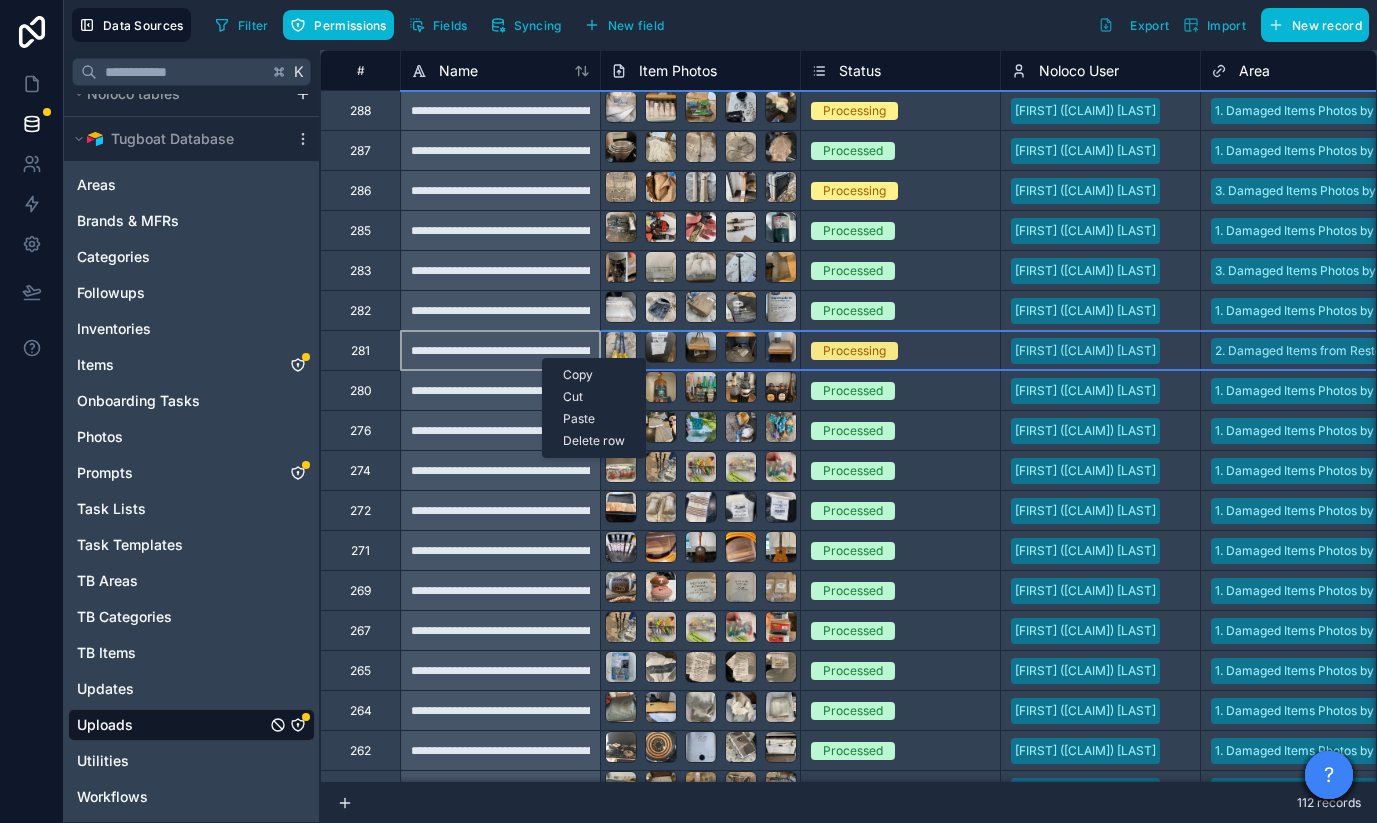 click on "Delete row" at bounding box center (594, 441) 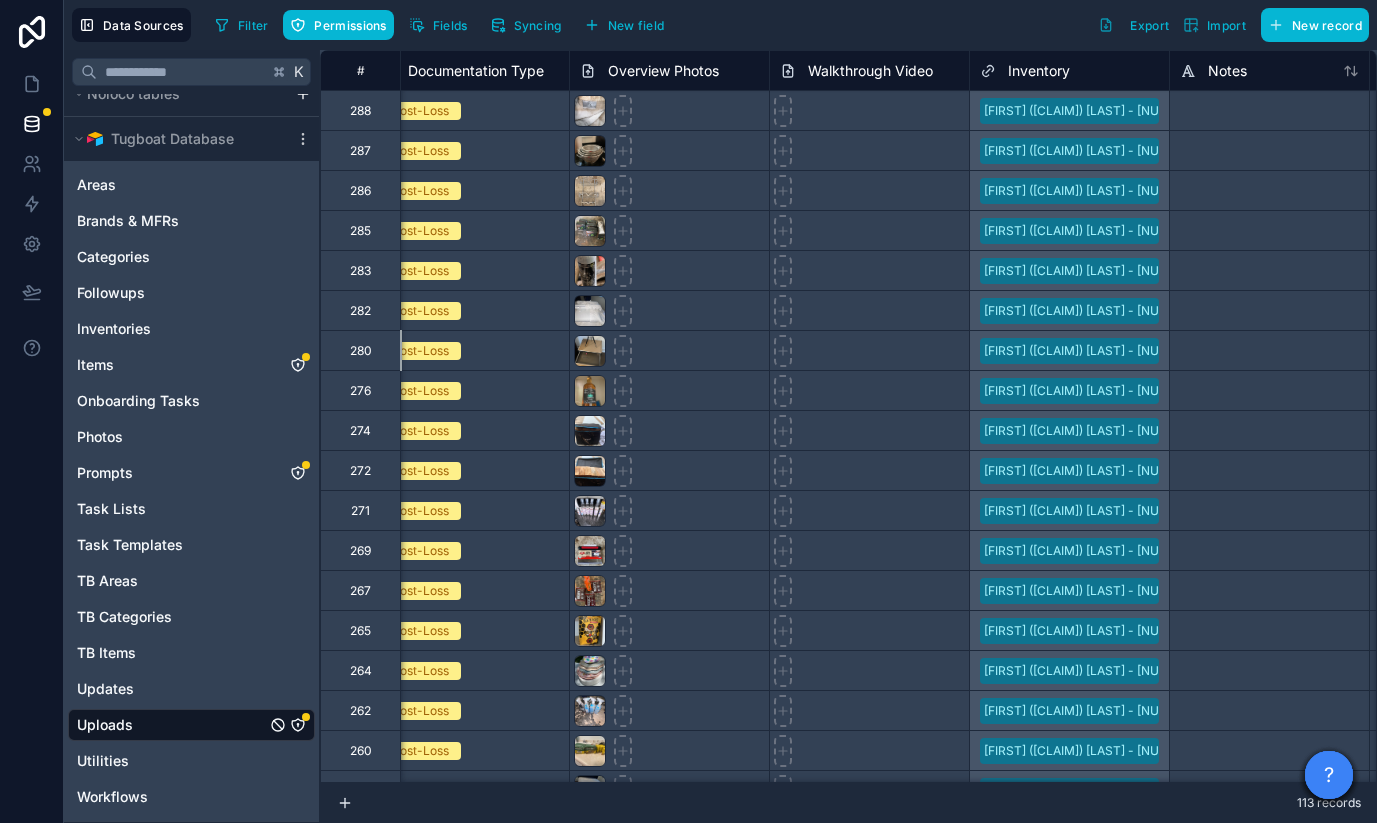 scroll, scrollTop: 0, scrollLeft: 749, axis: horizontal 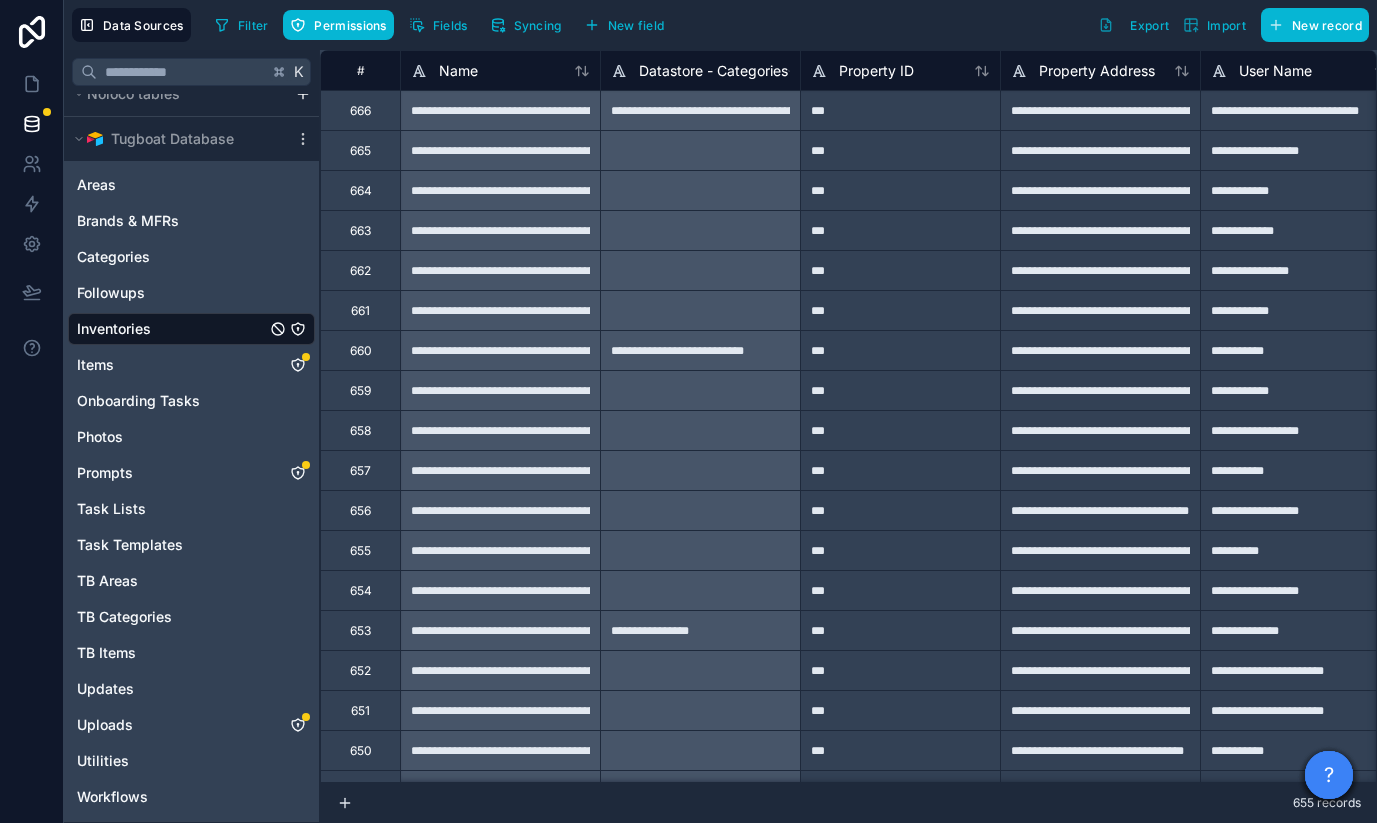 click on "**********" at bounding box center [500, 190] 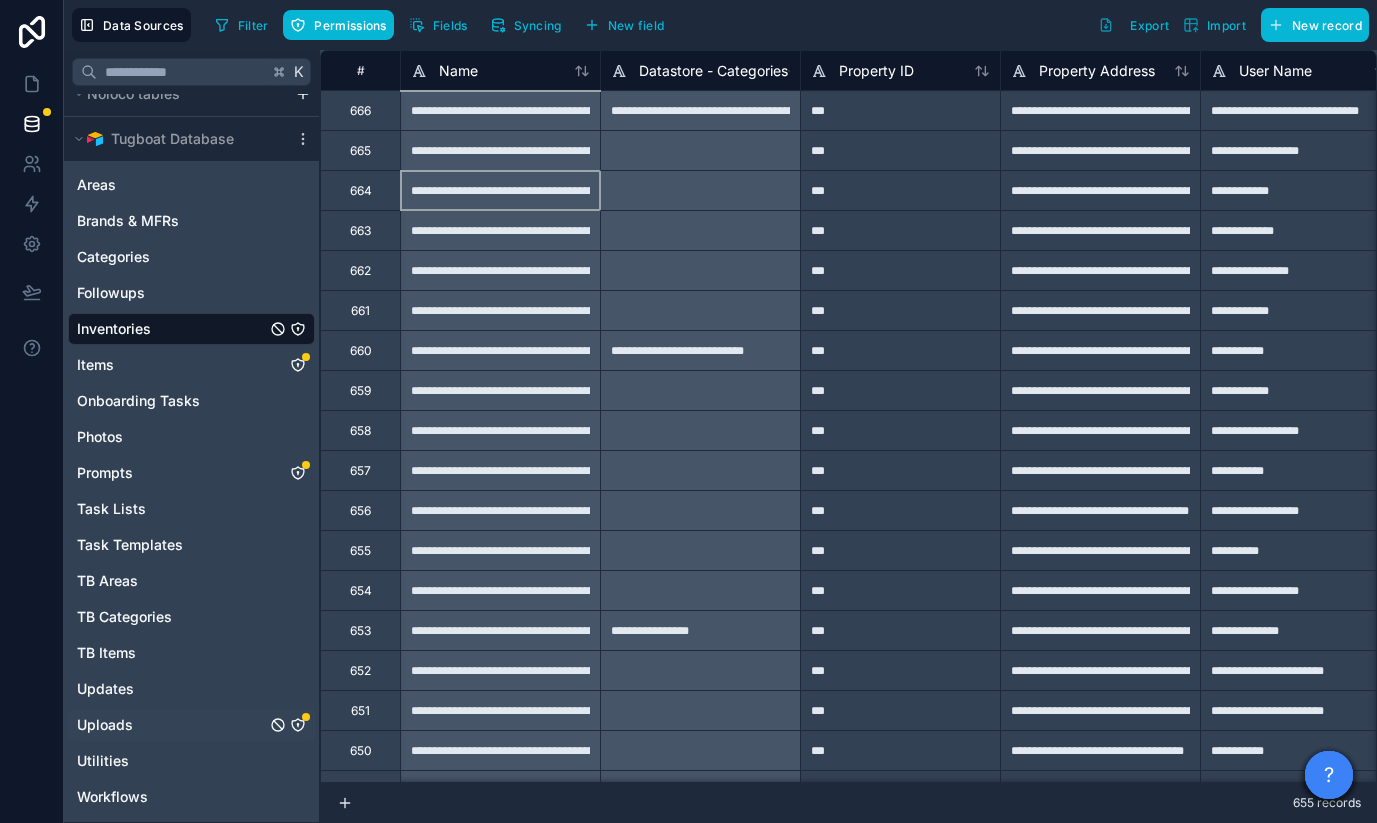 click on "Uploads" at bounding box center (105, 725) 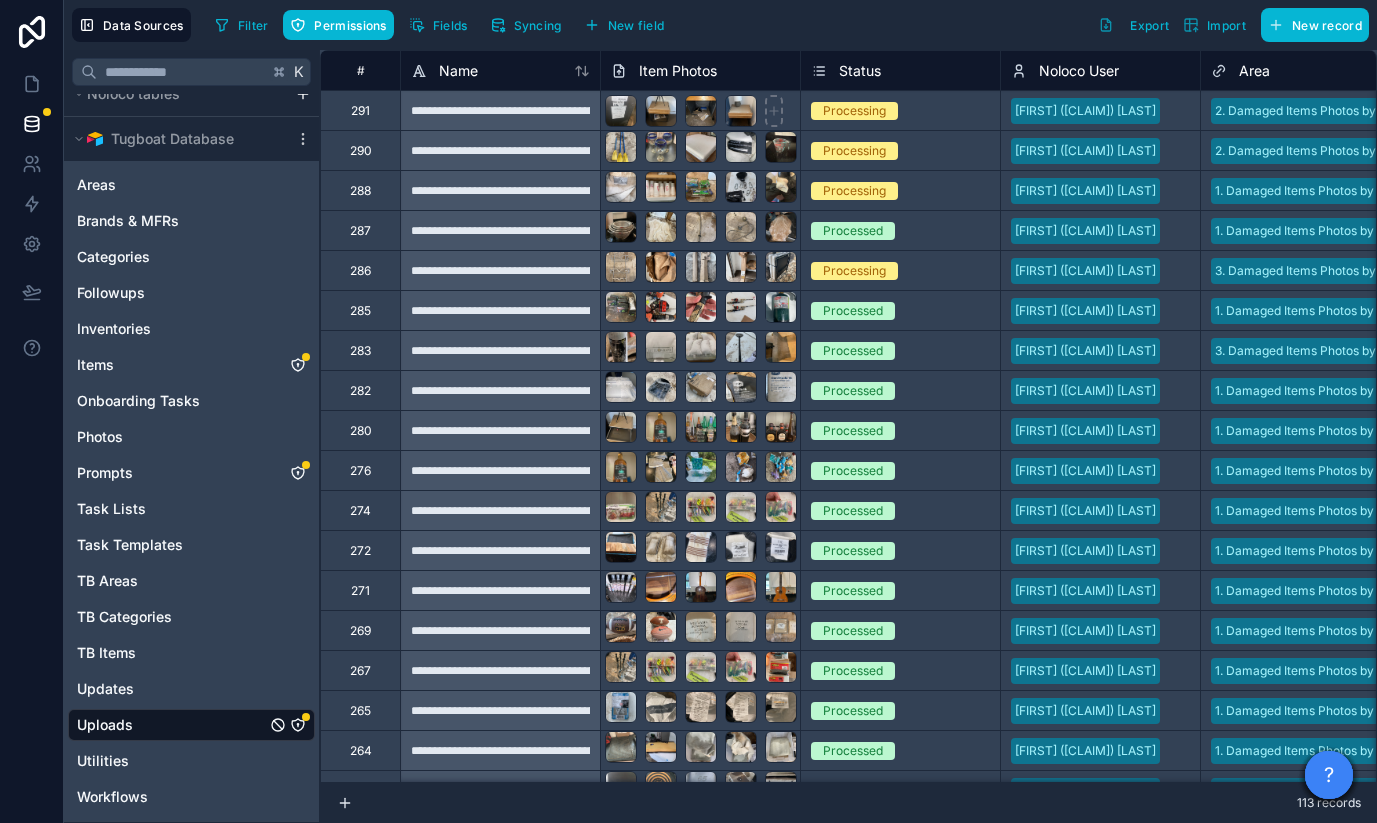 click on "286" at bounding box center (360, 271) 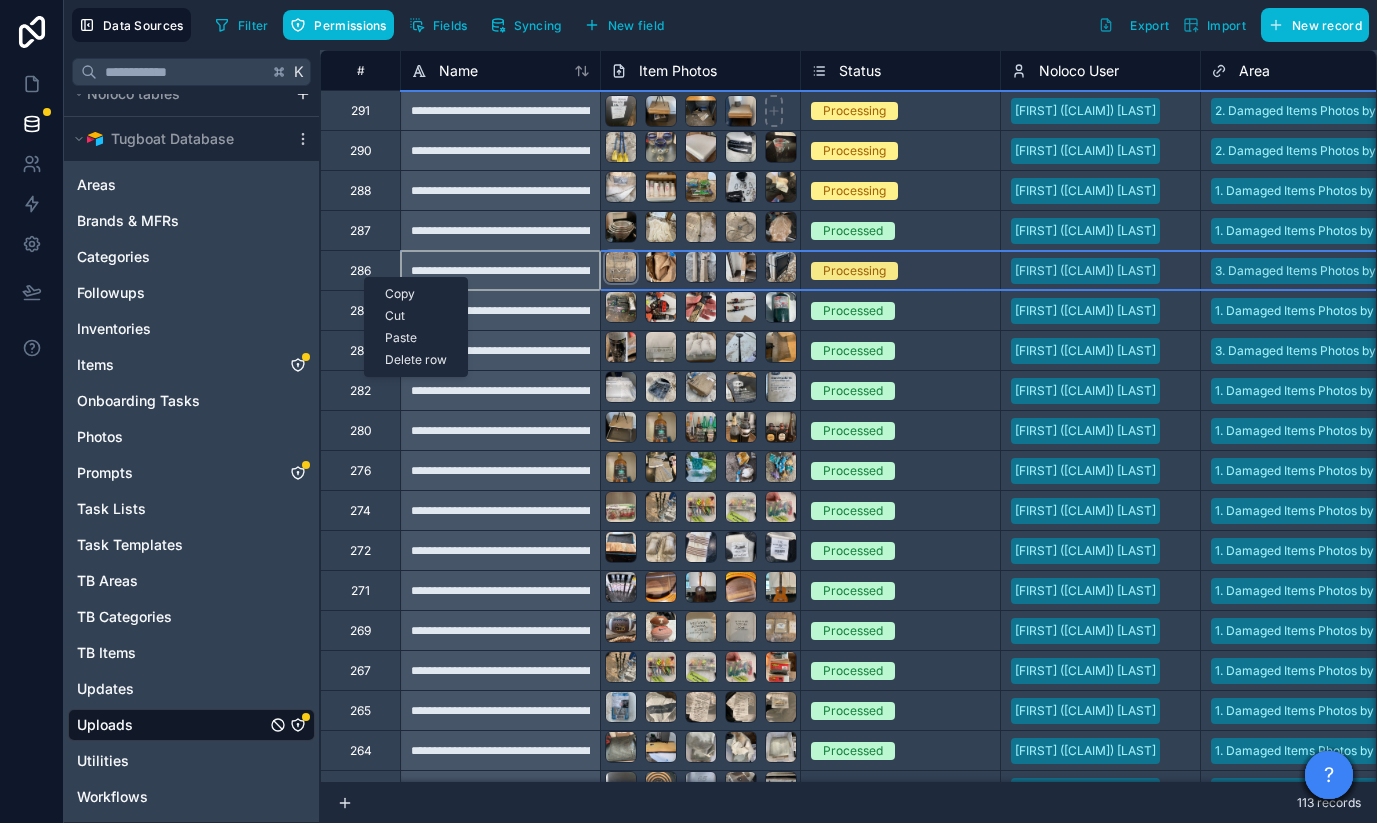 click at bounding box center (621, 267) 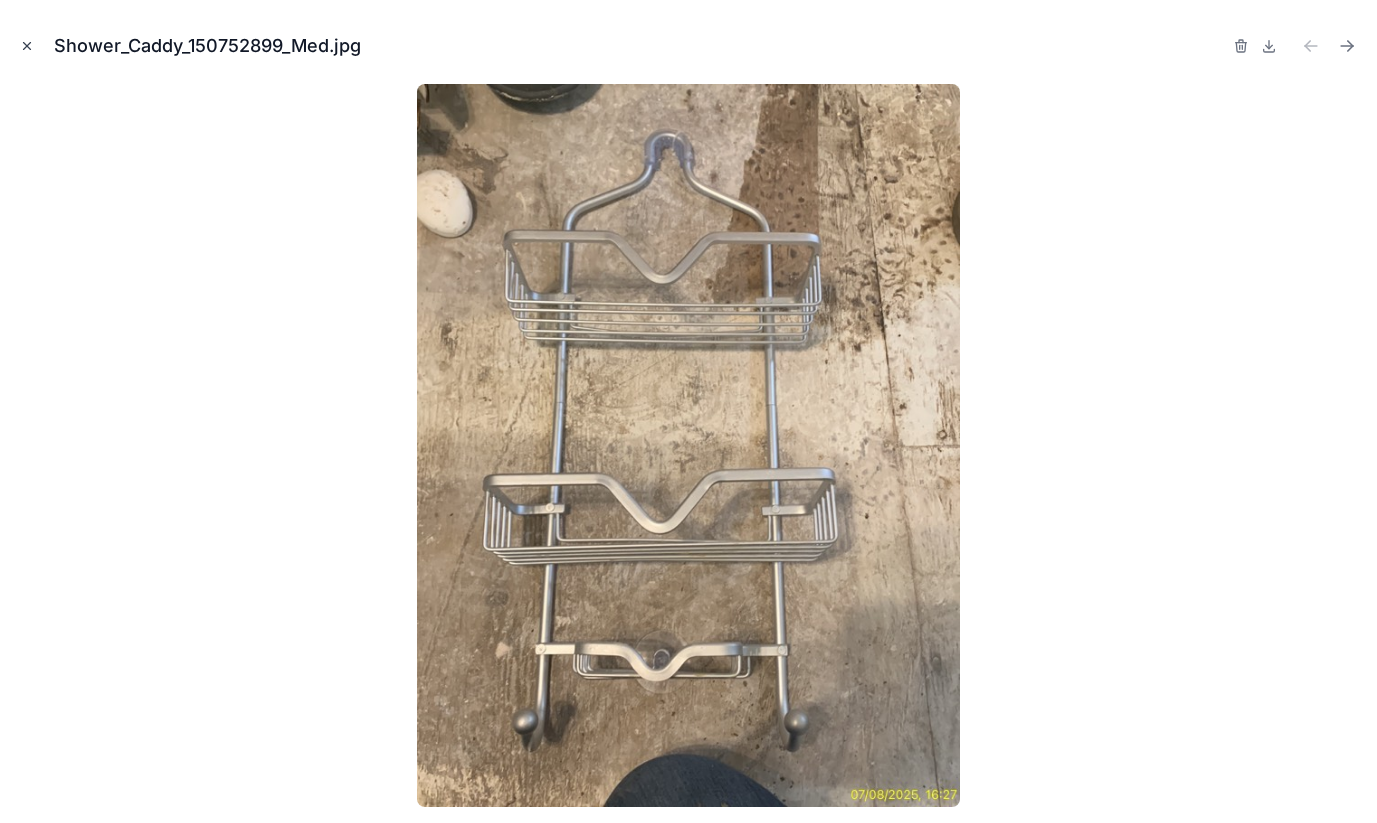 click 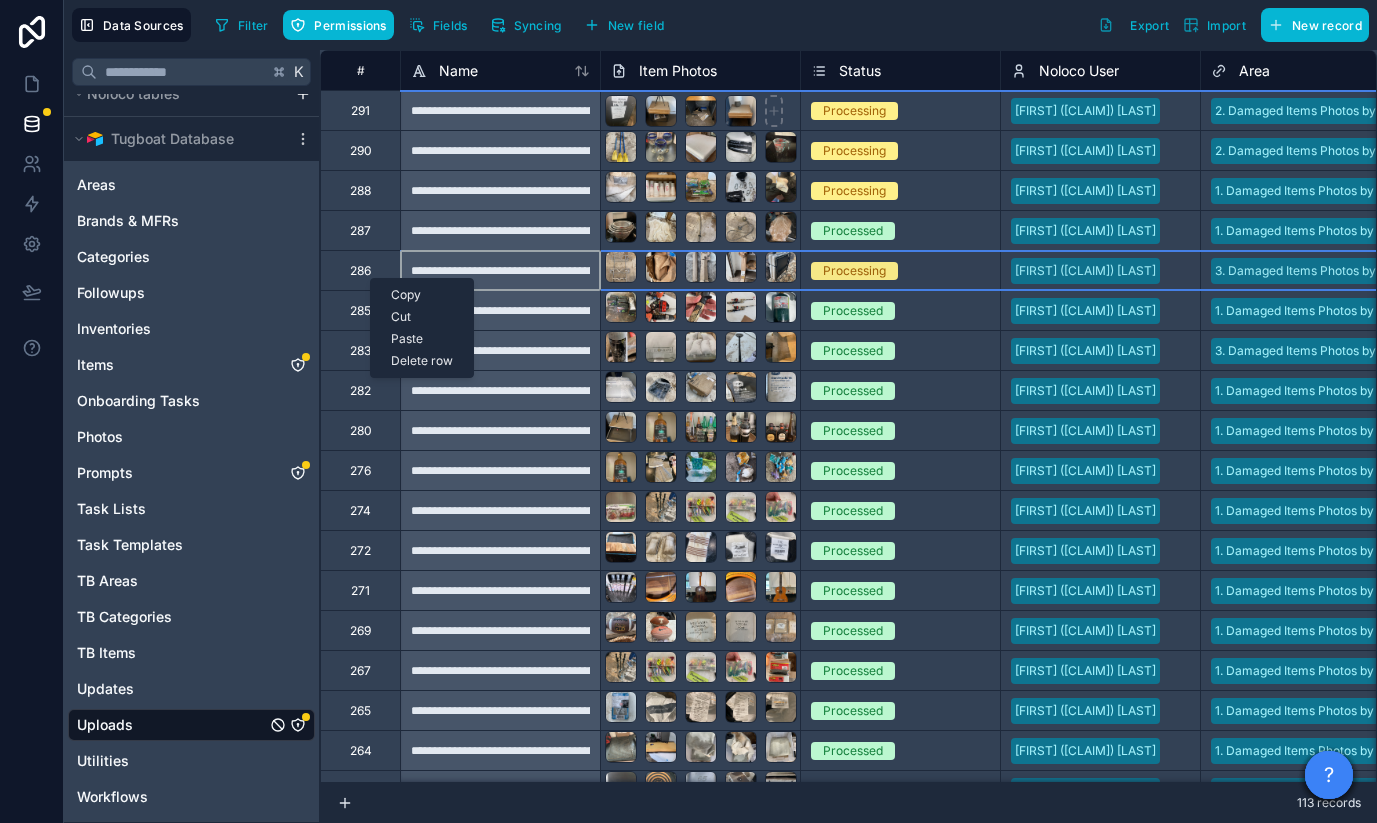 click on "Delete row" at bounding box center (422, 361) 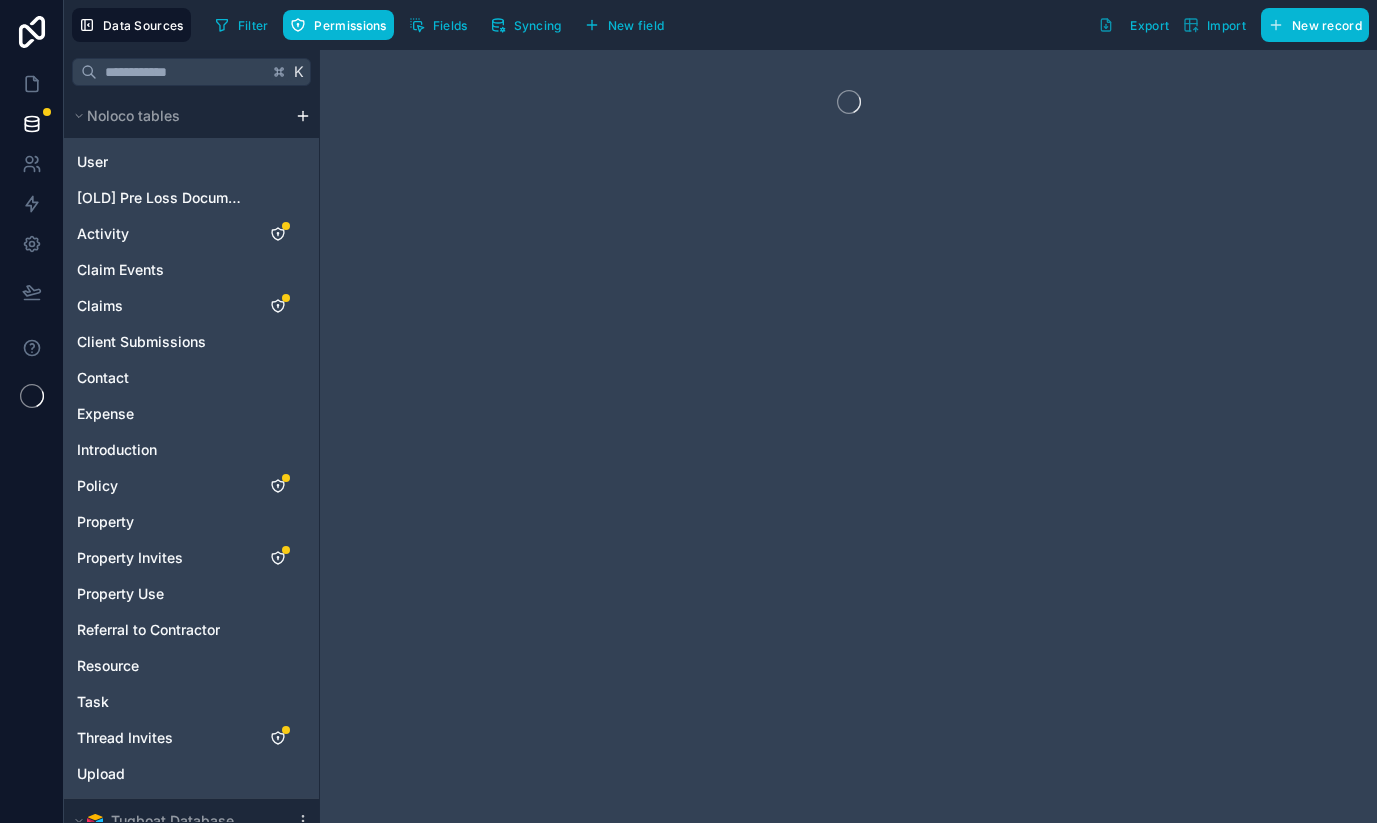 scroll, scrollTop: 0, scrollLeft: 0, axis: both 